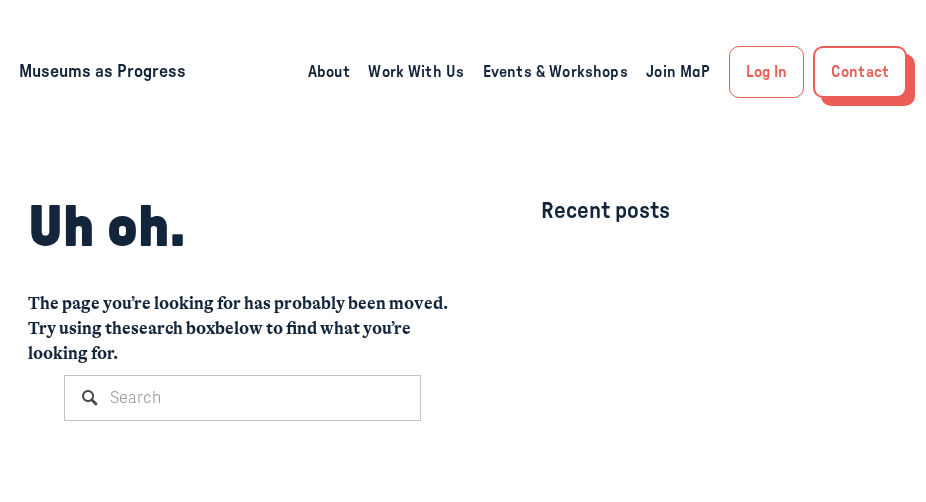 scroll, scrollTop: 0, scrollLeft: 0, axis: both 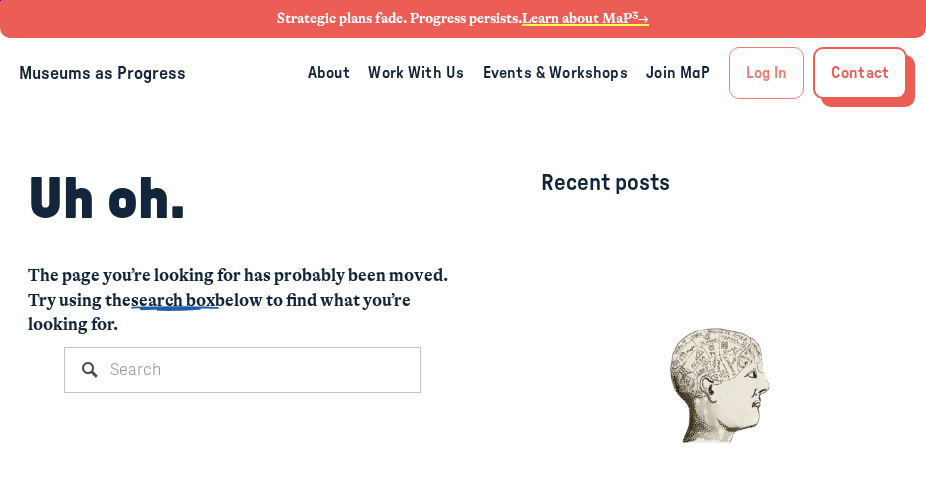 click on "Log In" at bounding box center (766, 73) 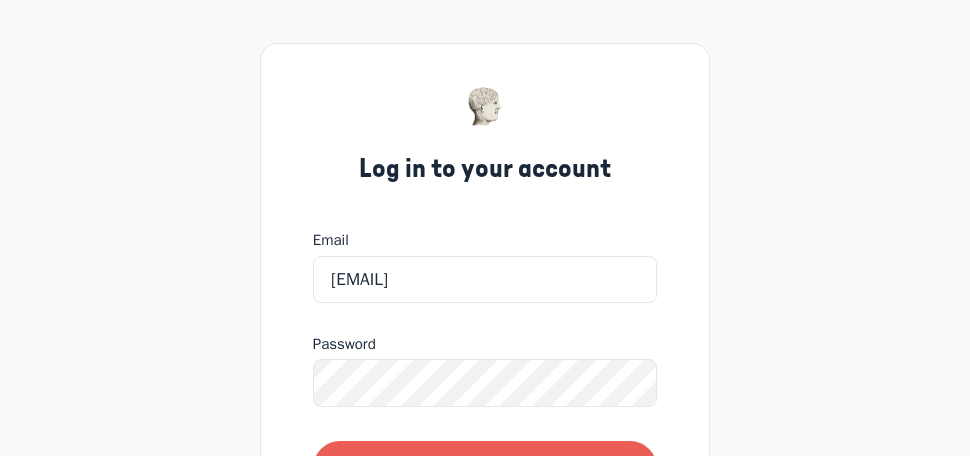 scroll, scrollTop: 0, scrollLeft: 0, axis: both 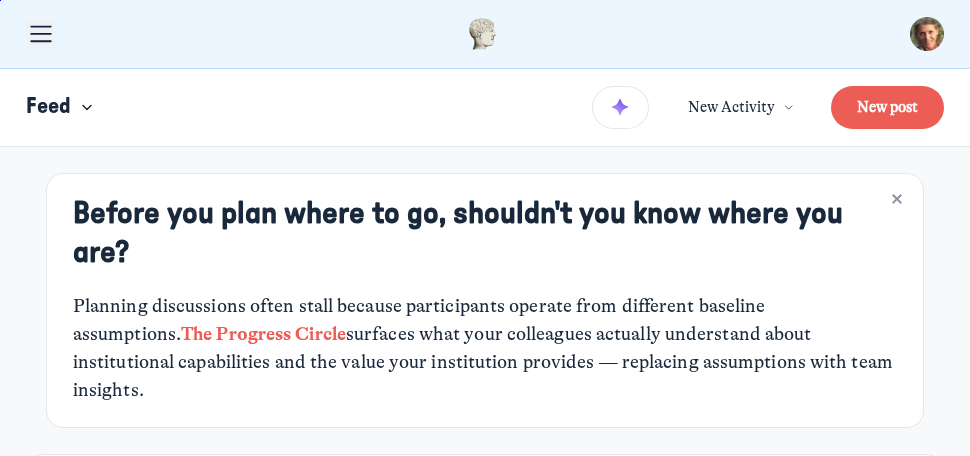 click 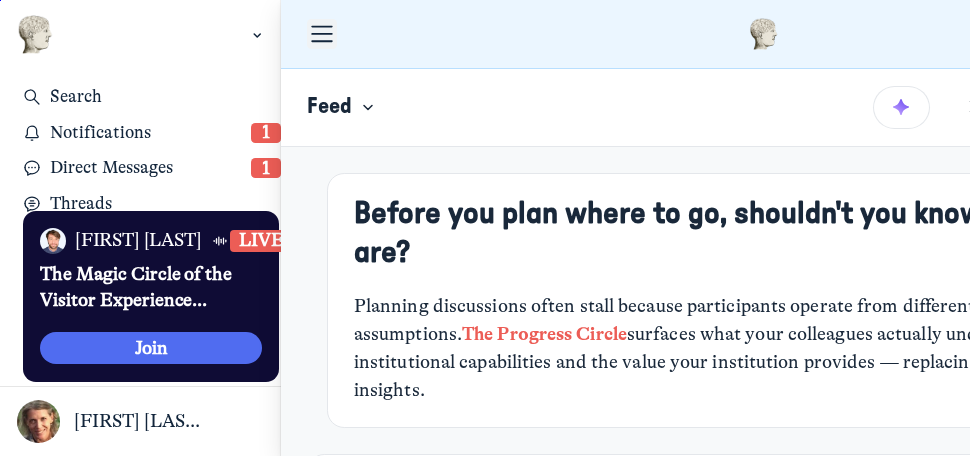 scroll, scrollTop: 3248, scrollLeft: 3930, axis: both 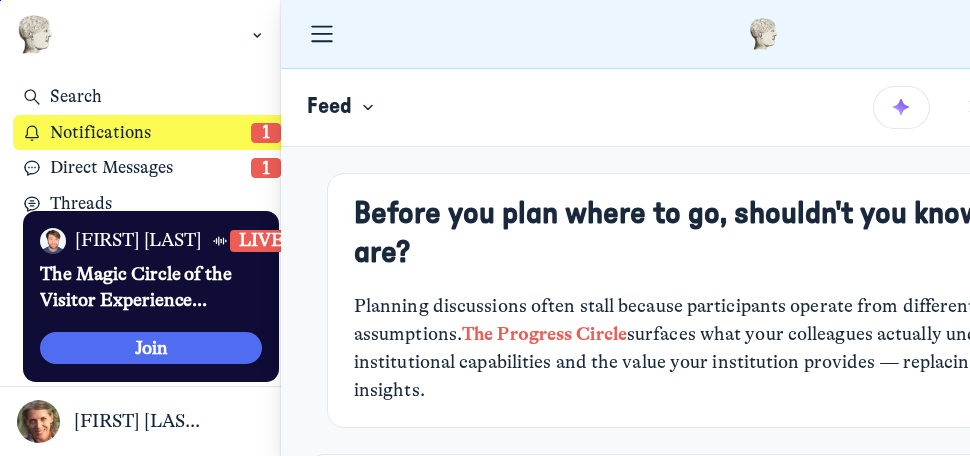 click on "Notifications" at bounding box center [150, 133] 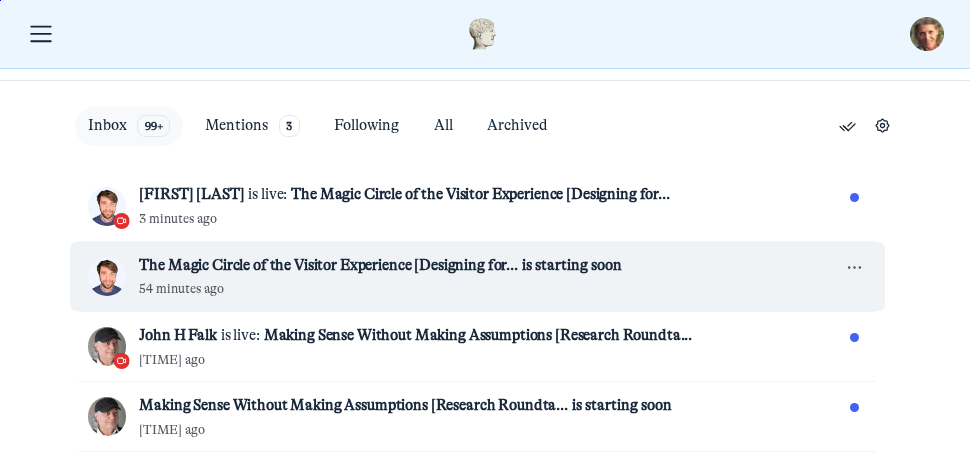 scroll, scrollTop: 67, scrollLeft: 0, axis: vertical 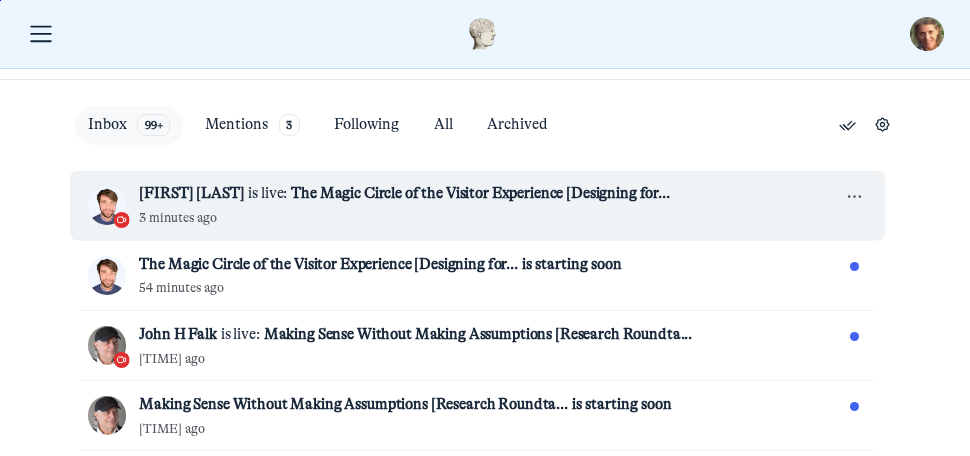 click on "[INITIALS] [FIRST] [LAST] is live: The Magic Circle of the Visitor Experience [Designing for... [TIME] ago" at bounding box center (490, 204) 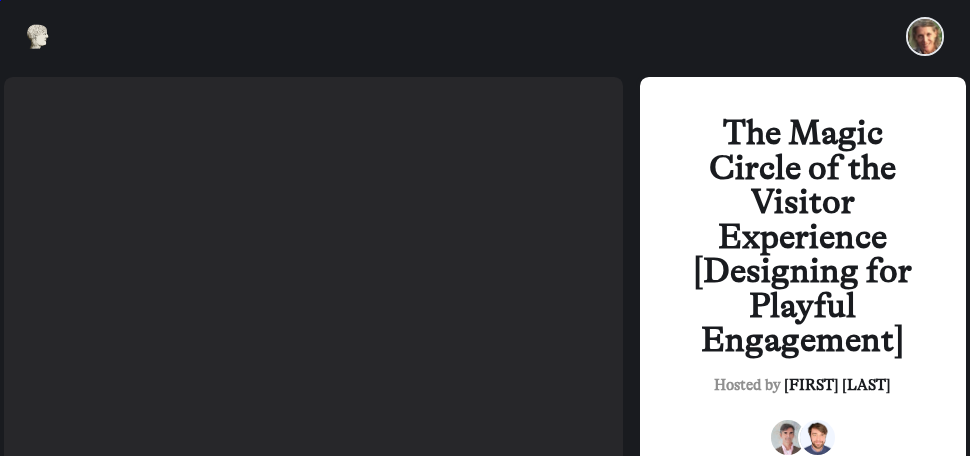 scroll, scrollTop: 150, scrollLeft: 0, axis: vertical 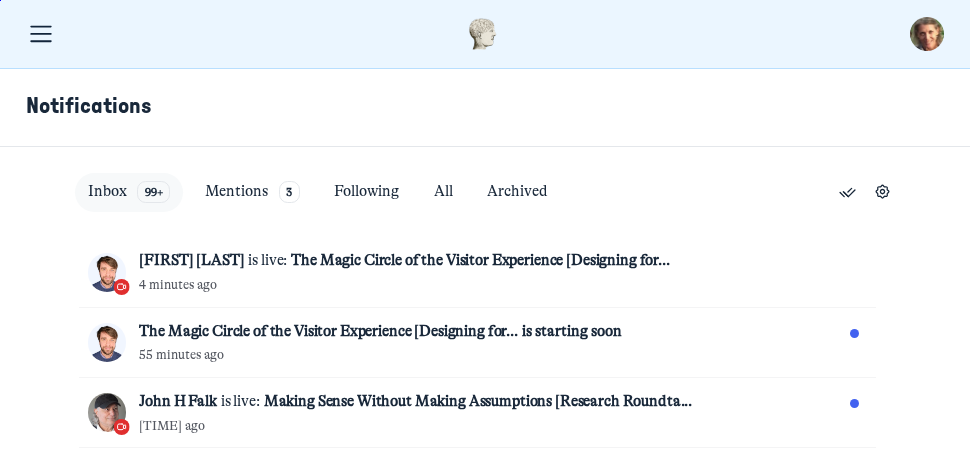 click on "99+" at bounding box center [153, 192] 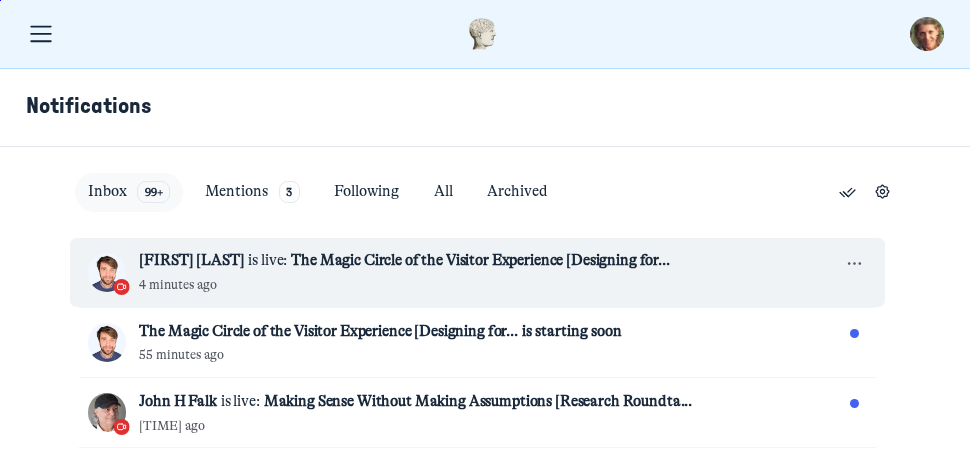 click on "[FIRST] [LAST]" at bounding box center (191, 260) 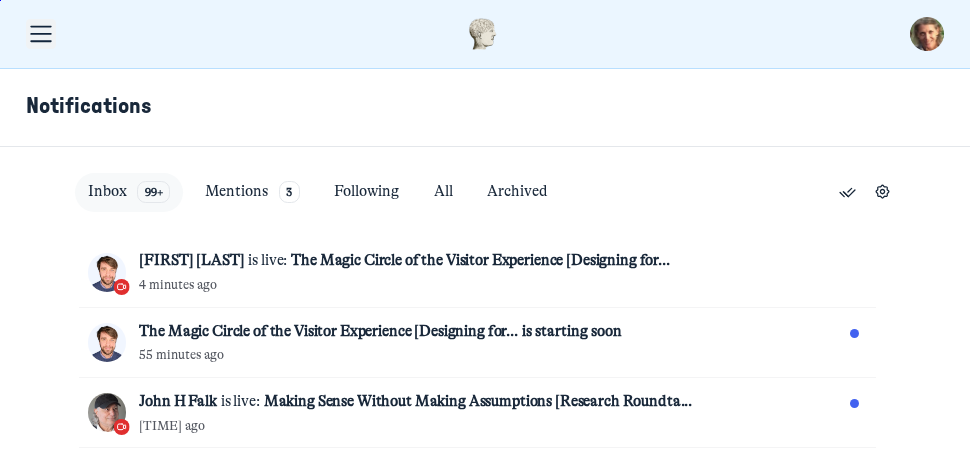 click 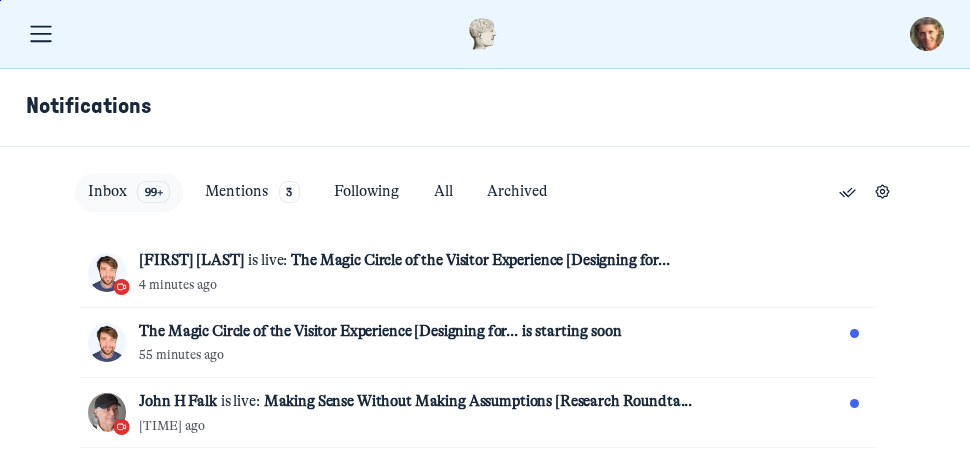 scroll, scrollTop: 0, scrollLeft: 0, axis: both 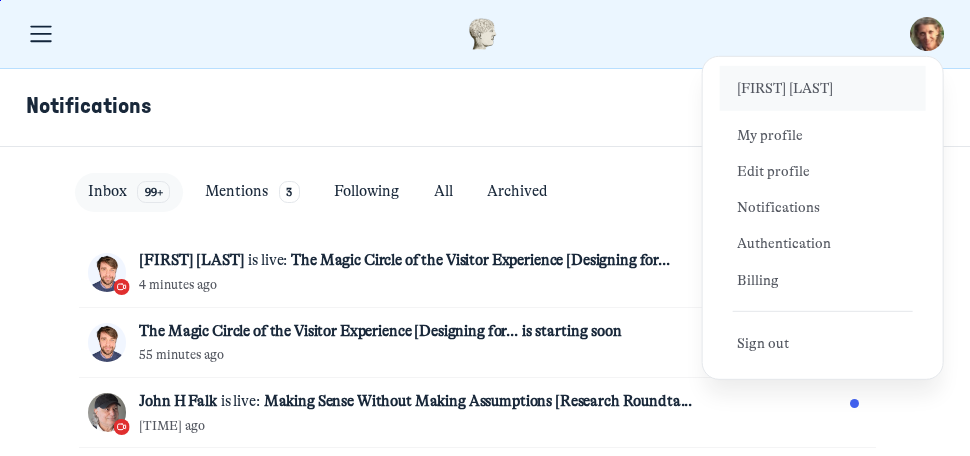 click on "Notifications" at bounding box center [476, 107] 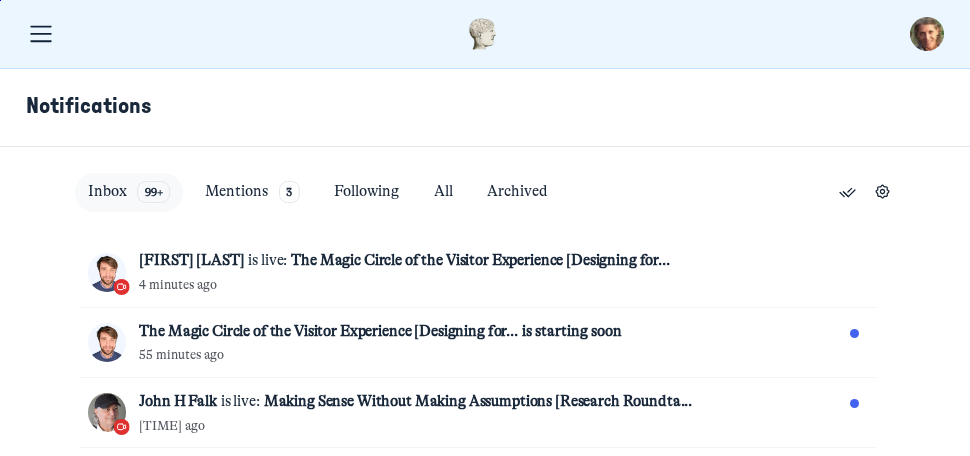 scroll, scrollTop: 190, scrollLeft: 0, axis: vertical 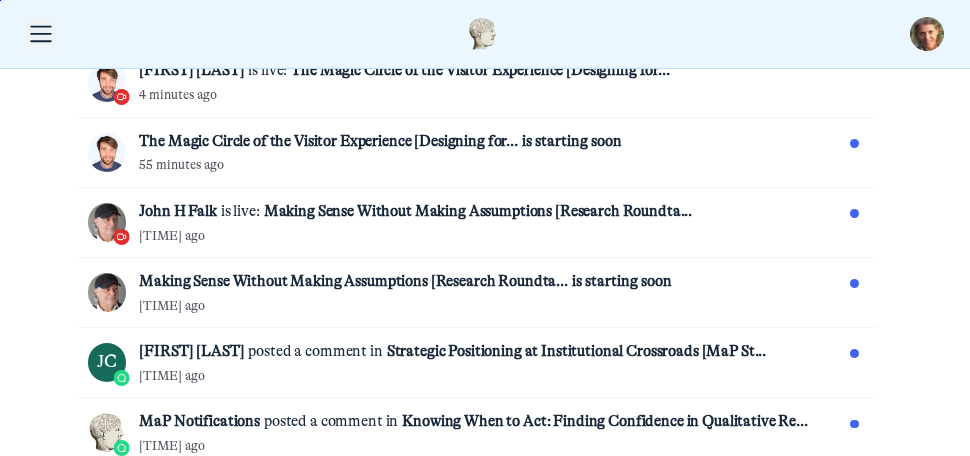 click 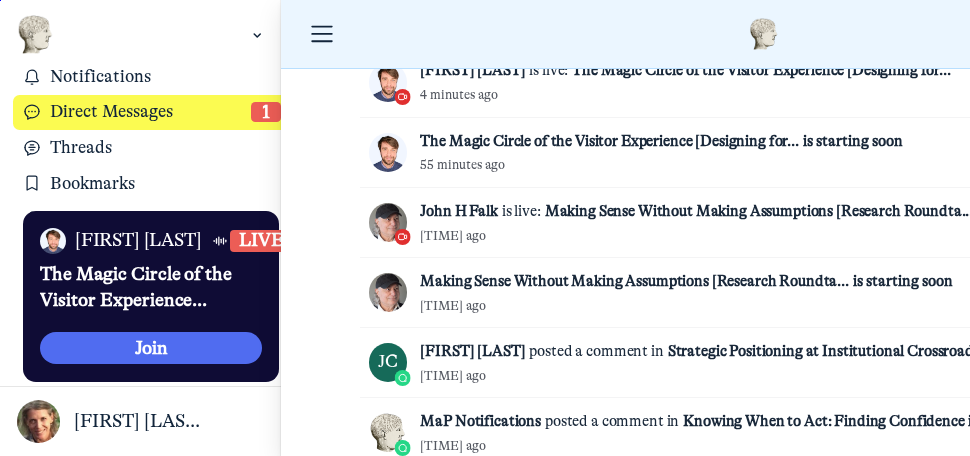 scroll, scrollTop: 50, scrollLeft: 0, axis: vertical 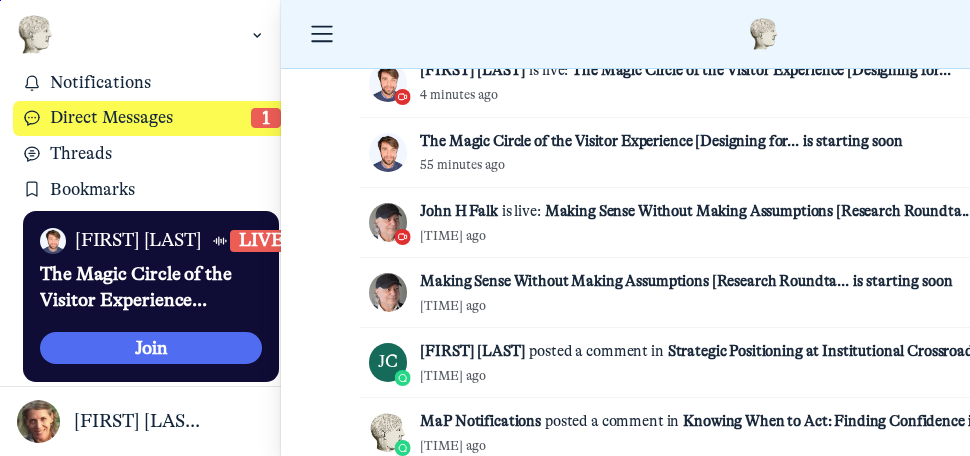 click on "Direct Messages" at bounding box center (150, 118) 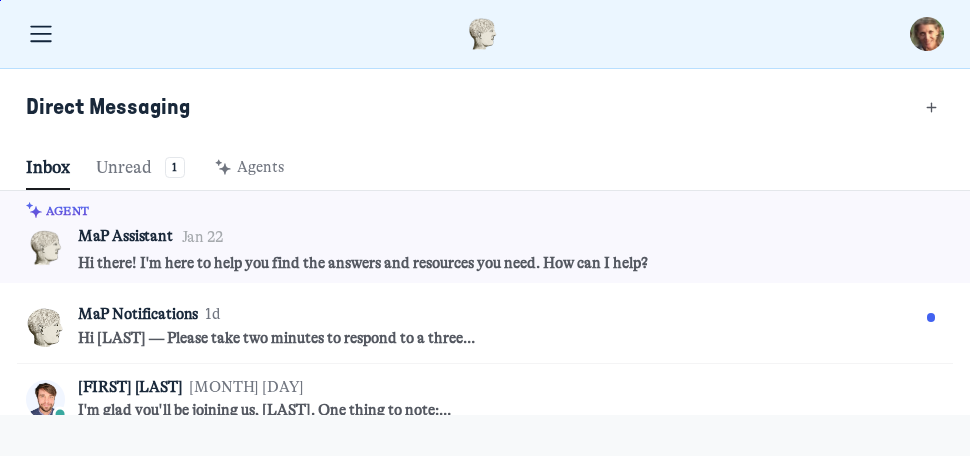 scroll, scrollTop: 2721, scrollLeft: 6701, axis: both 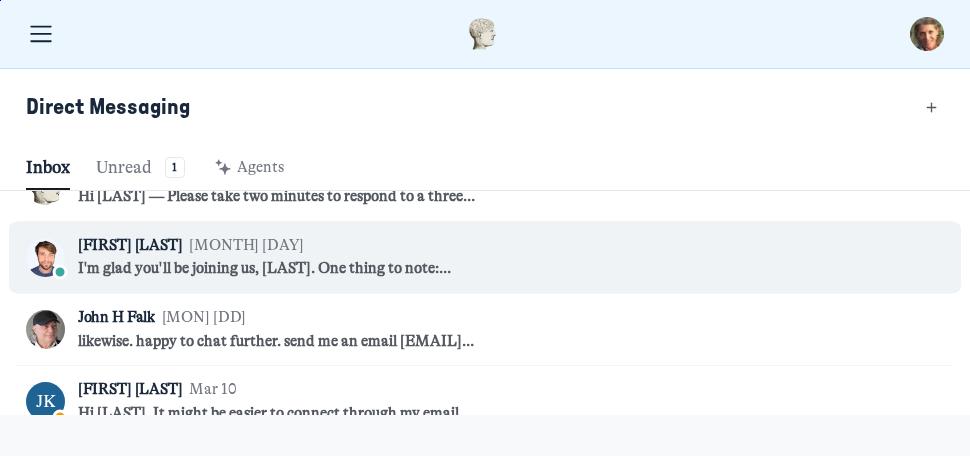 click on "I'm glad you'll be joining us, [LAST]. One thing to note: [NAME] and I are hoping to make this a very "applied" reading group, so we'd like to prioritize discussion that is focused on participants' current work in and for museums. So, this will be less about sharing past efforts and more present/future focused. I'll add you to the RSVP list for the events shortly! :-)" at bounding box center [278, 269] 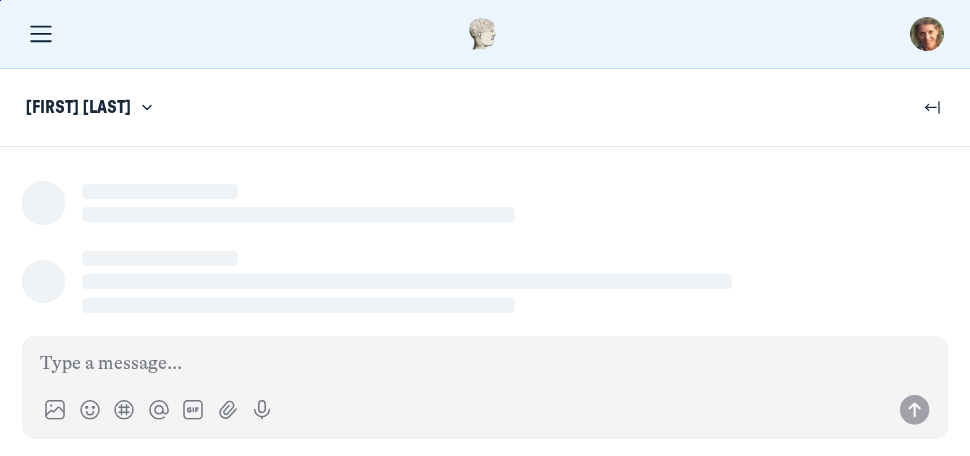 scroll, scrollTop: 9, scrollLeft: 0, axis: vertical 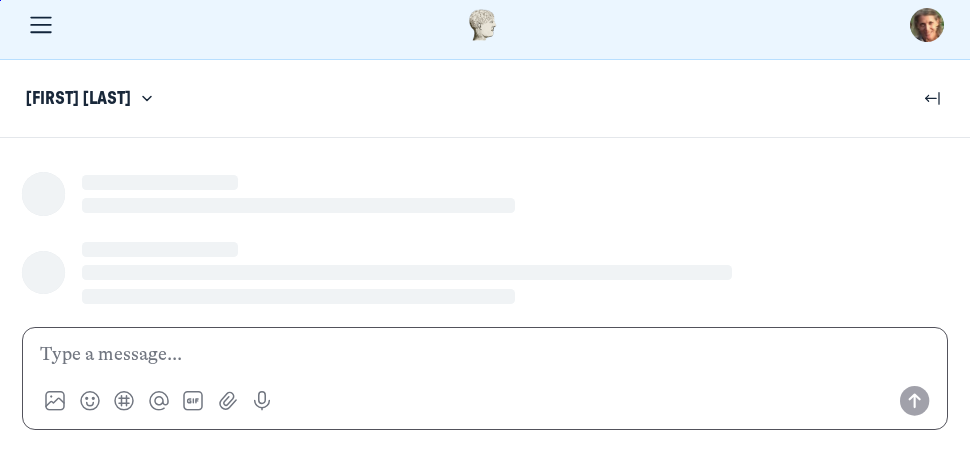 click at bounding box center [485, 355] 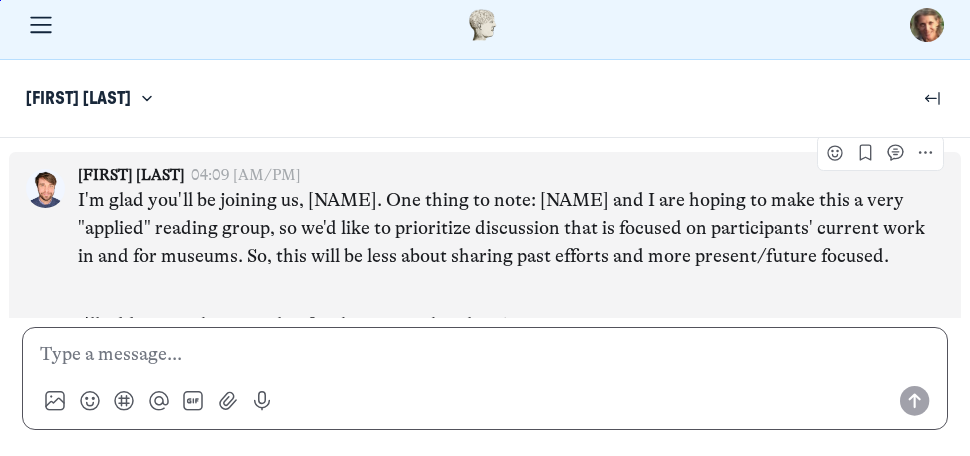 scroll, scrollTop: 5892, scrollLeft: 0, axis: vertical 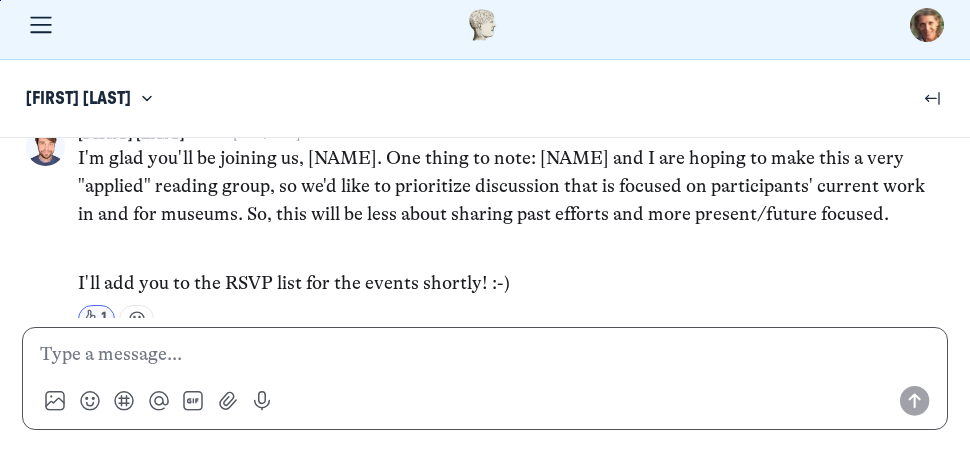 click at bounding box center (485, 355) 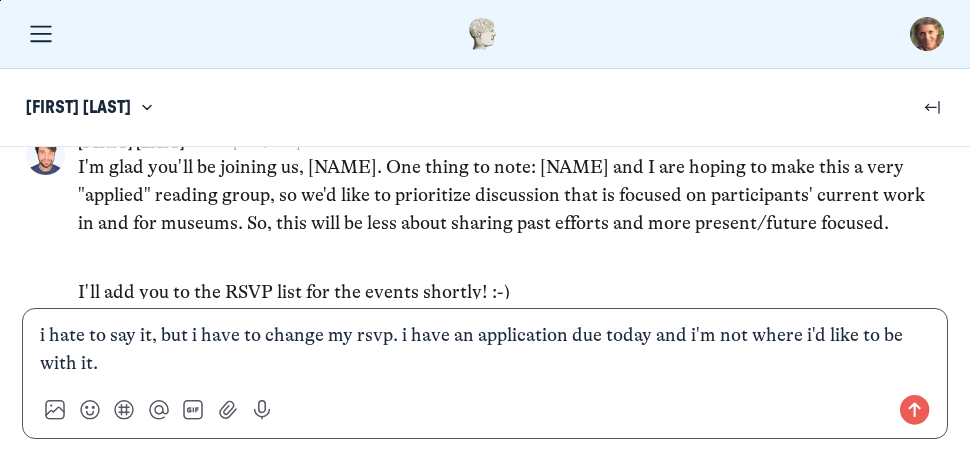 scroll, scrollTop: 9, scrollLeft: 0, axis: vertical 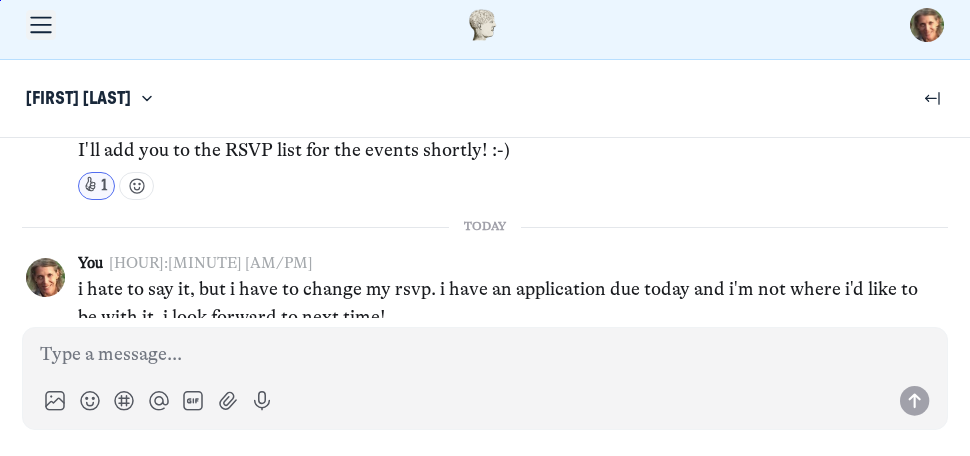 click 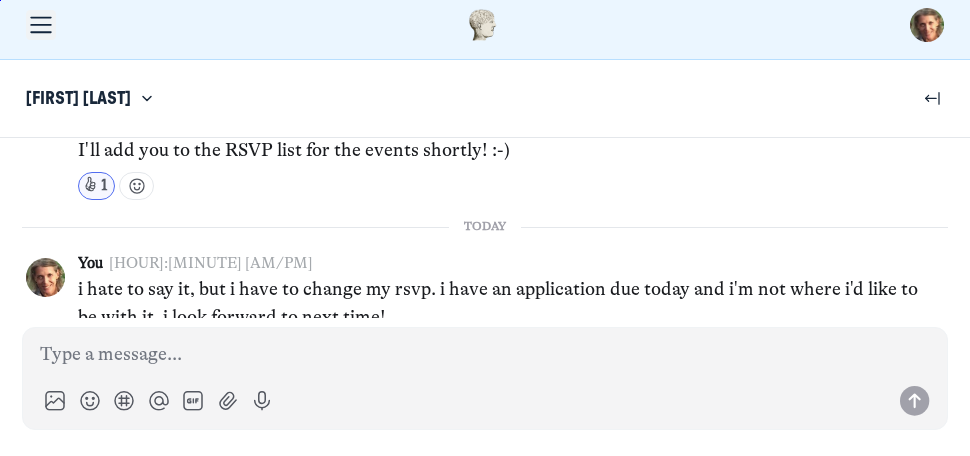 click 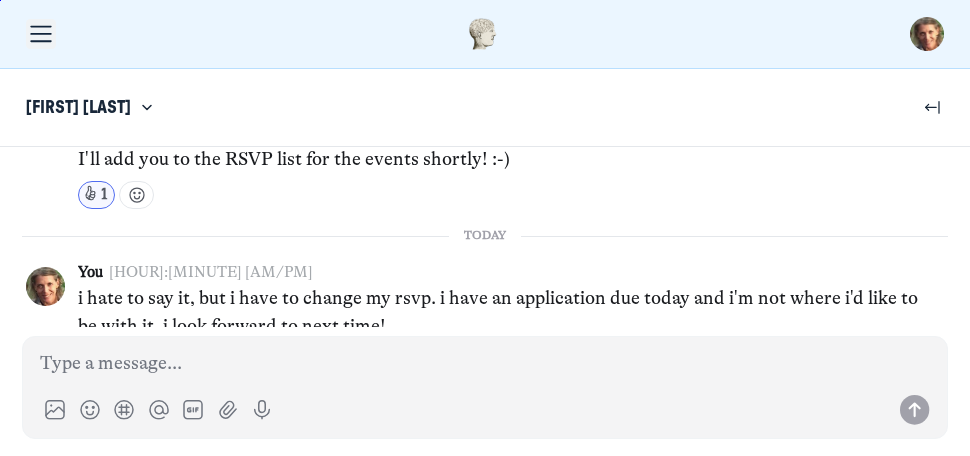 scroll, scrollTop: 0, scrollLeft: 0, axis: both 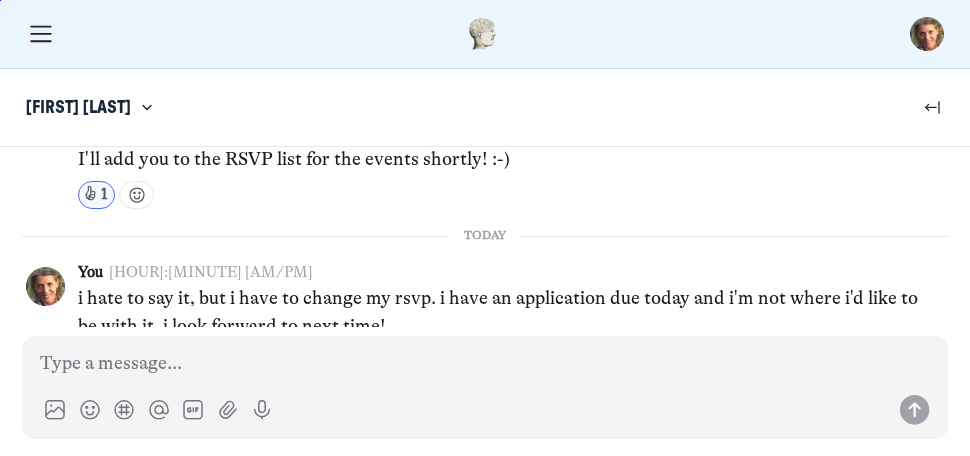click 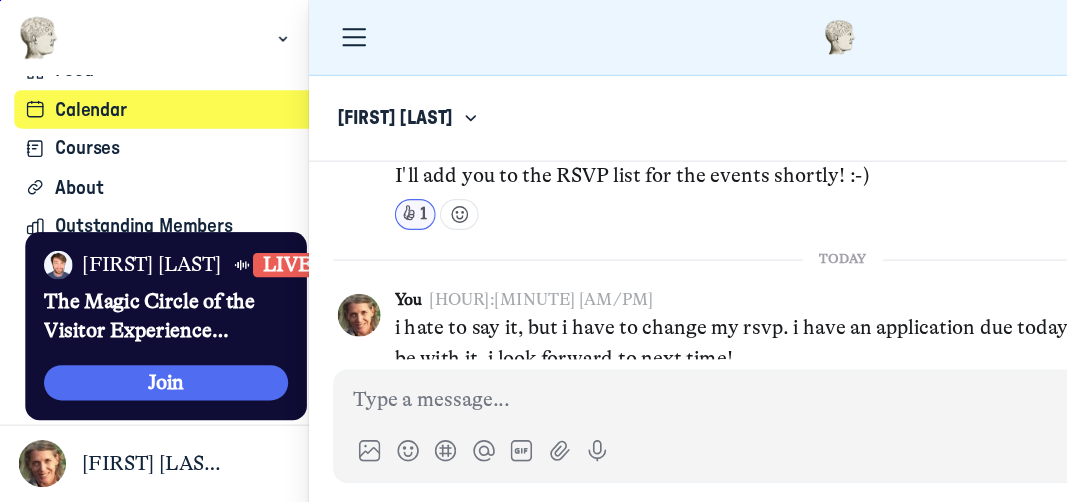 scroll, scrollTop: 210, scrollLeft: 0, axis: vertical 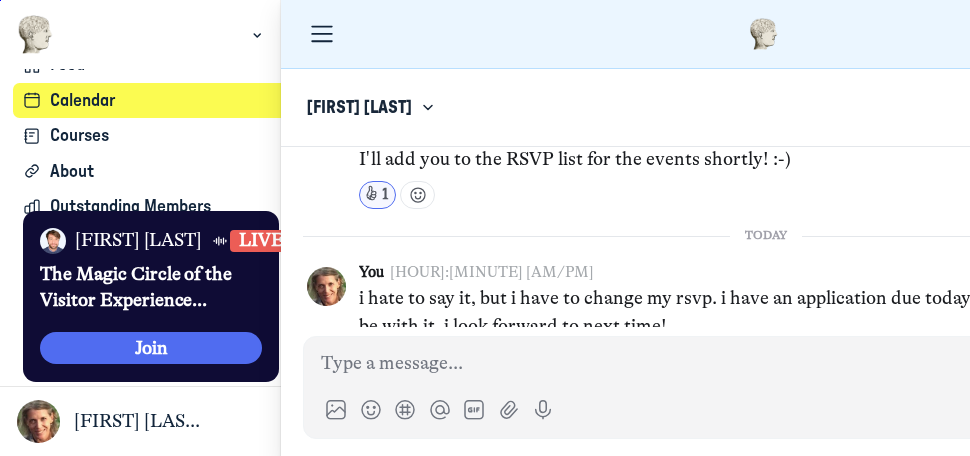 click on "Calendar" at bounding box center [165, 101] 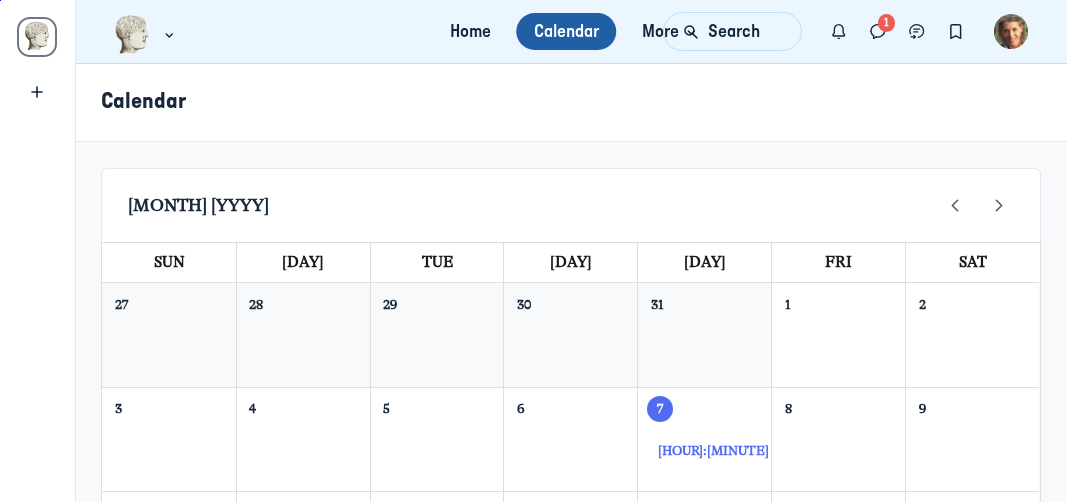 click on "The Magic Circle of the Visitor Experience [Designing for Playful Engagement]" at bounding box center (649, 450) 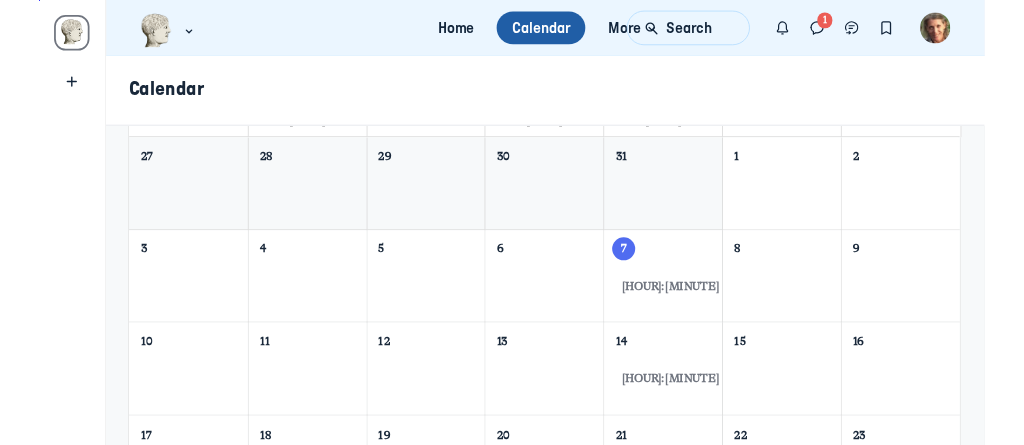 scroll, scrollTop: 135, scrollLeft: 0, axis: vertical 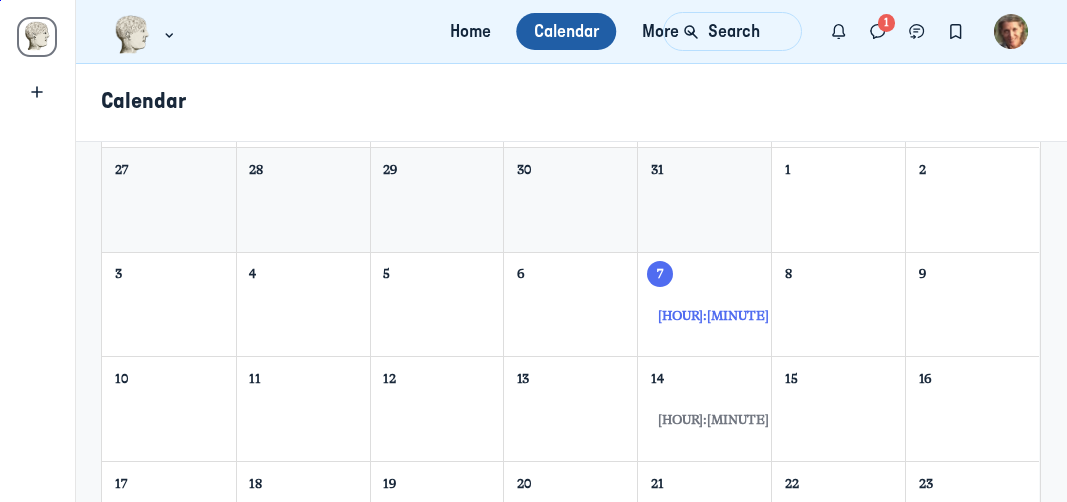 click on "The Magic Circle of the Visitor Experience [Designing for Playful Engagement]" at bounding box center (649, 315) 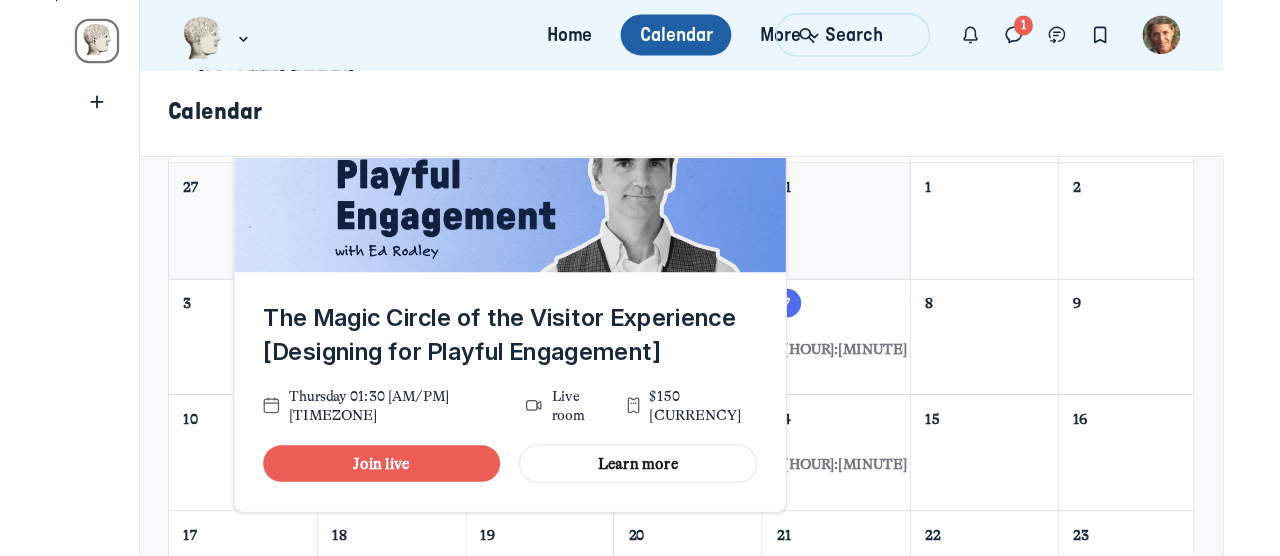 scroll, scrollTop: 204, scrollLeft: 0, axis: vertical 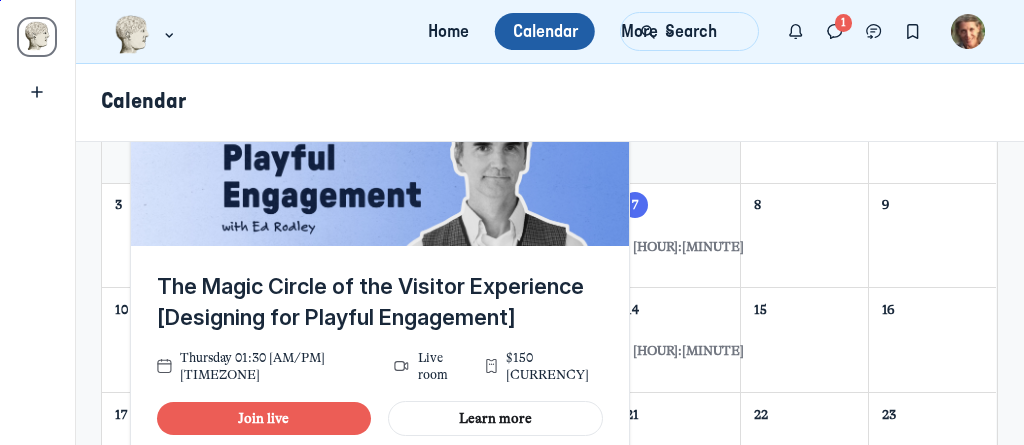 click on "The Magic Circle of the Visitor Experience [Designing for Playful Engagement]" at bounding box center [380, 301] 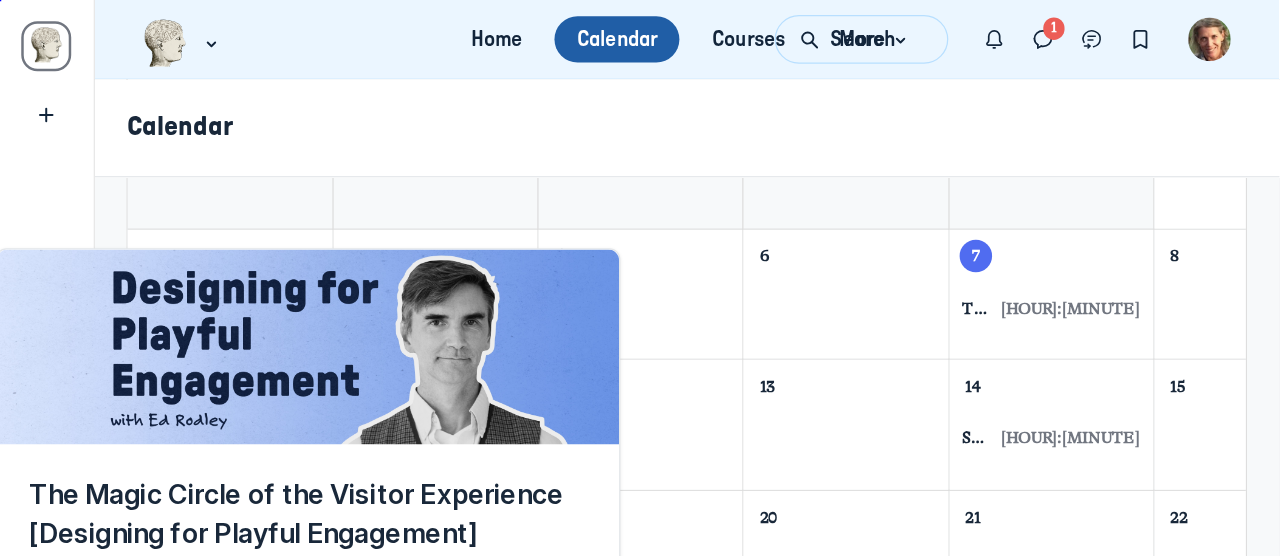 scroll, scrollTop: 205, scrollLeft: 0, axis: vertical 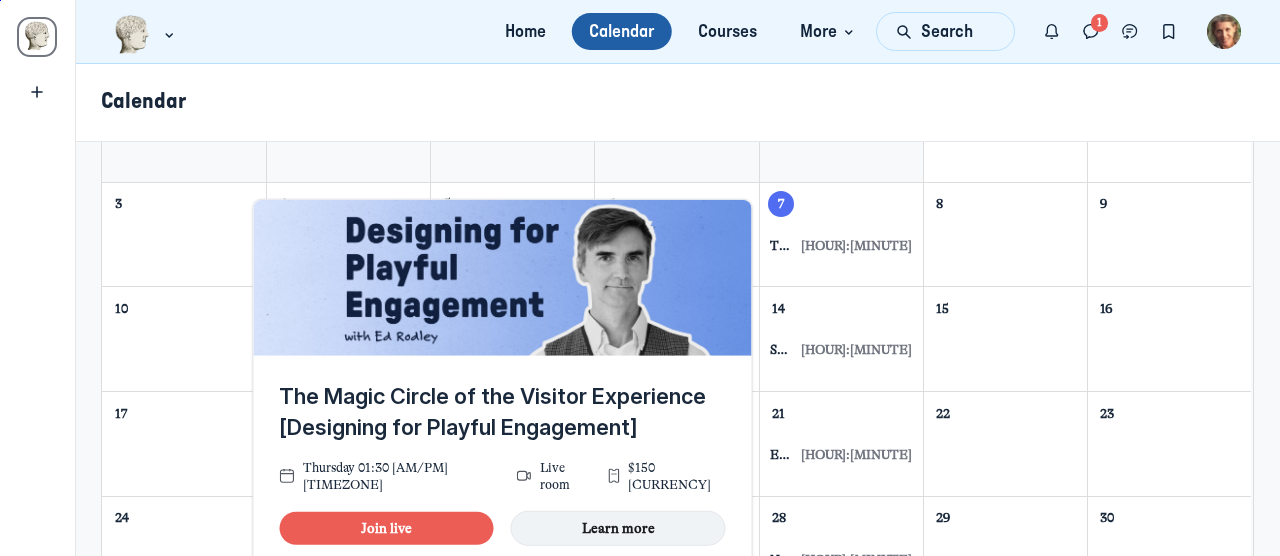 click on "Learn more" at bounding box center (618, 528) 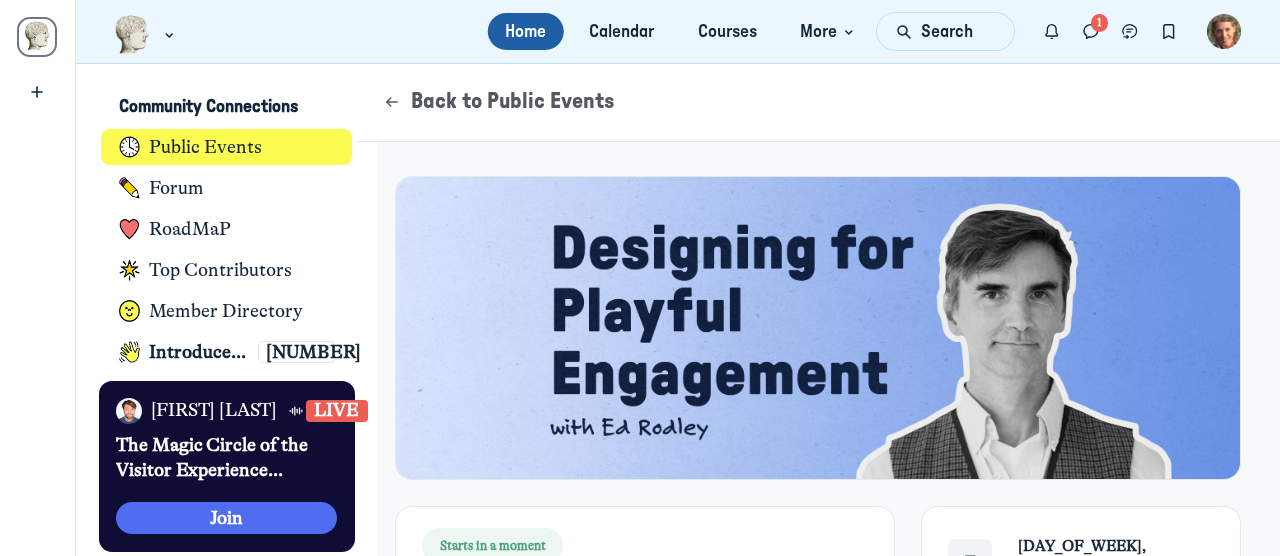 scroll, scrollTop: 0, scrollLeft: 0, axis: both 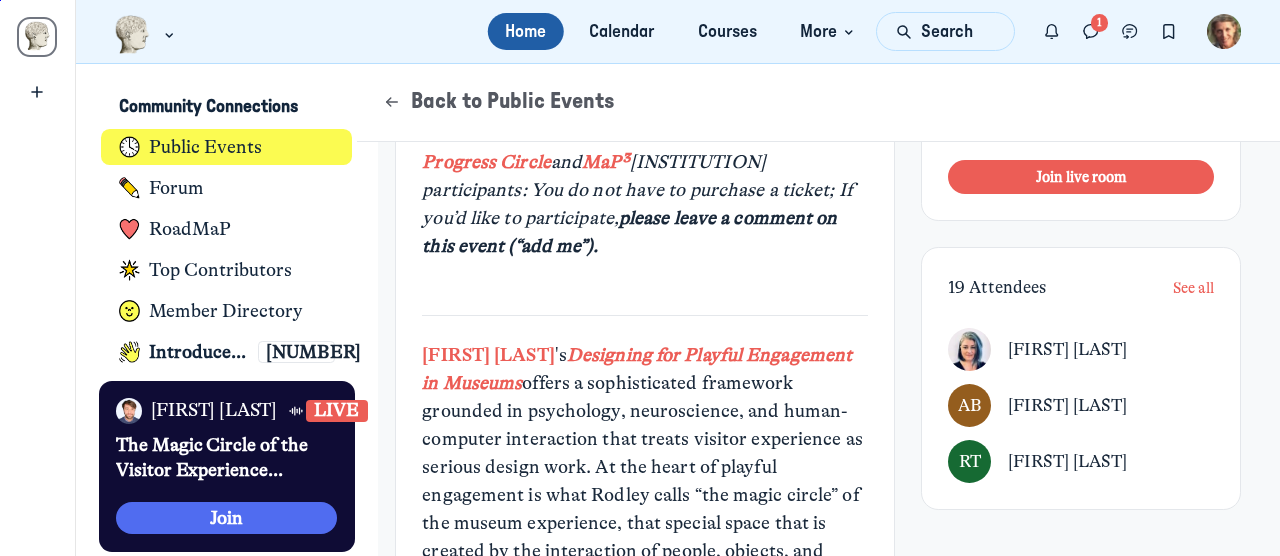 click on "Progress Circle  and  MaP³  participants: You do not have to purchase a ticket; If you’d like to participate,  please leave a comment on this event (“add me”).  ﻿ ﻿ ﻿
Ed Rodley
﻿ 's  Designing for Playful Engagement in Museums  offers a sophisticated framework grounded in psychology, neuroscience, and human-computer interaction that treats visitor experience as serious design work. At the heart of playful engagement is what Rodley calls “the magic circle” of the museum experience, that special space that is created by the interaction of people, objects, and interaction alibis. His approach to immersion, emotion, narrative, and gameplay provides practical tools for creating the kinds of memorable experiences that visitors seek and that museums aspire to but often struggle to achieve." at bounding box center [645, 441] 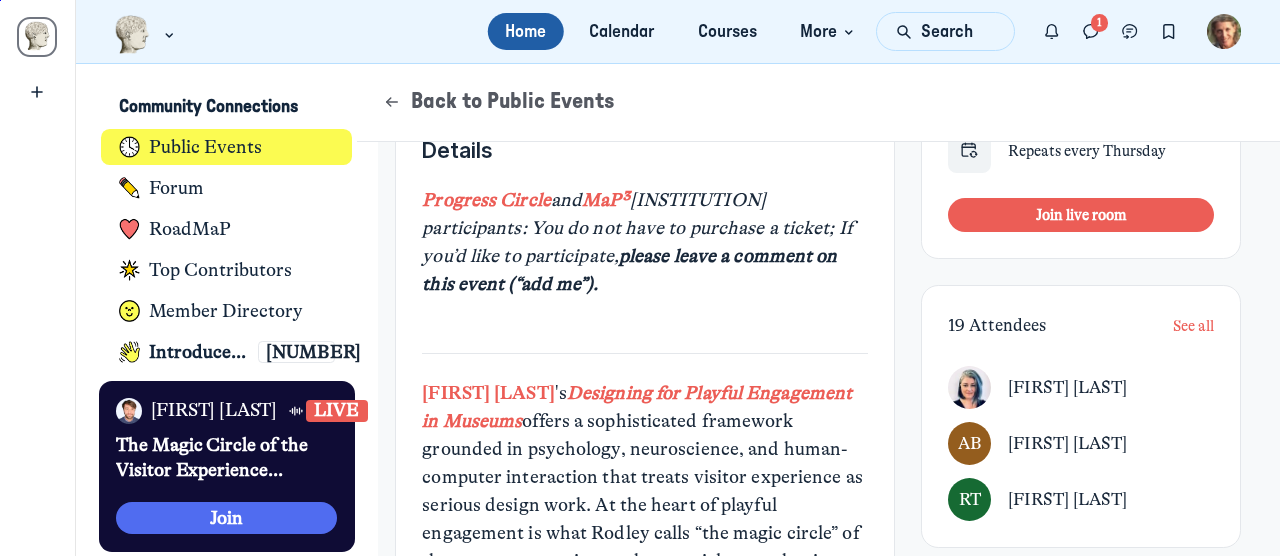 scroll, scrollTop: 622, scrollLeft: 0, axis: vertical 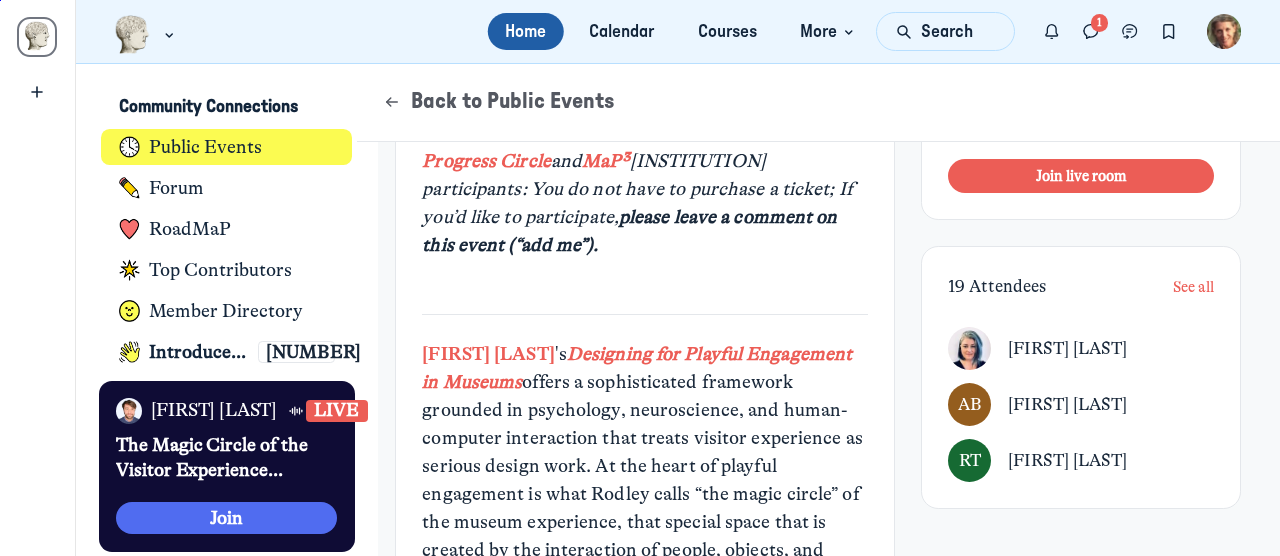 click on "See all" at bounding box center (1193, 287) 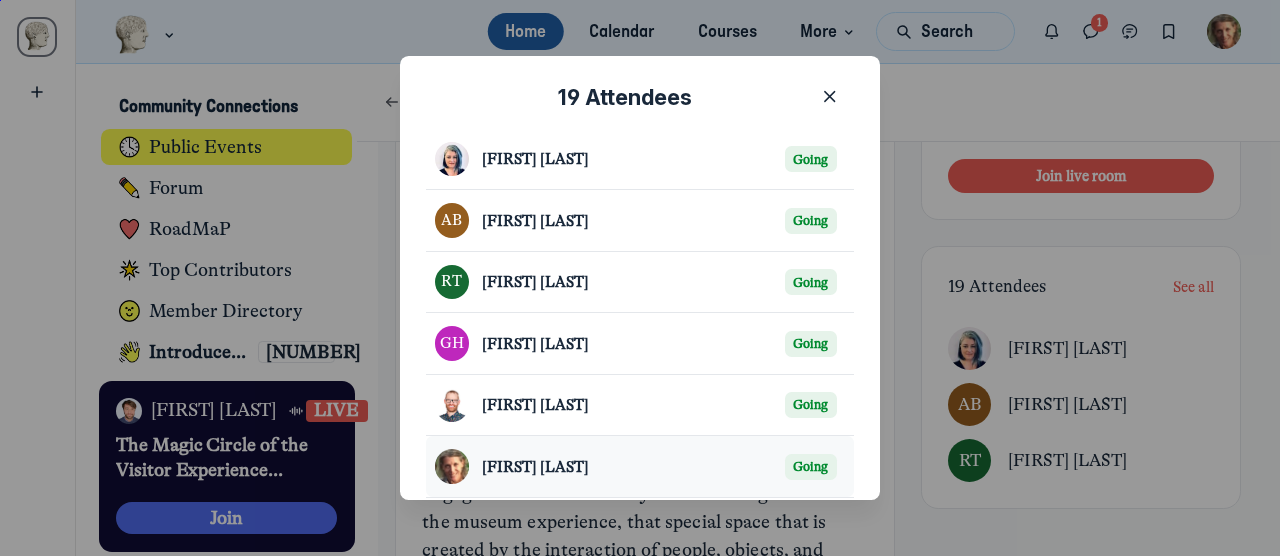 click on "Going" at bounding box center (811, 467) 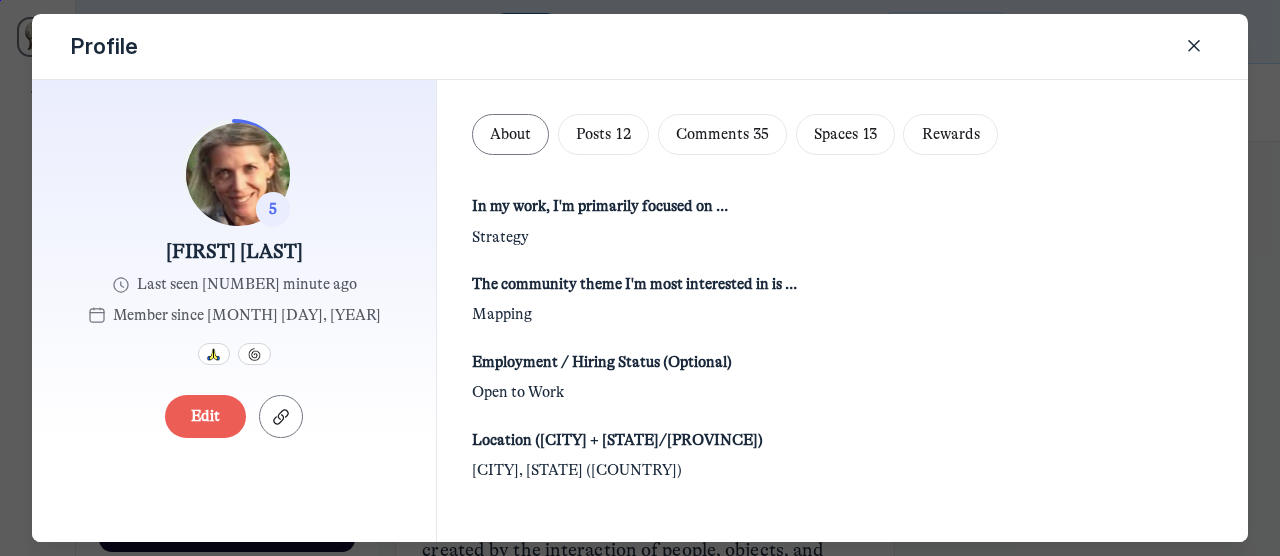 scroll, scrollTop: 331, scrollLeft: 0, axis: vertical 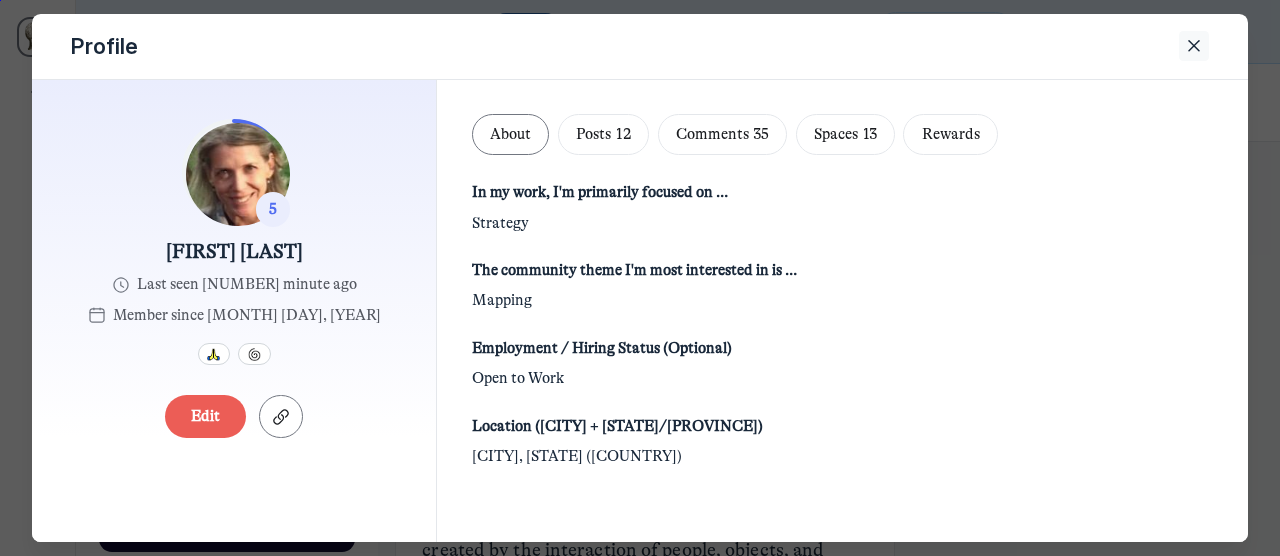 click 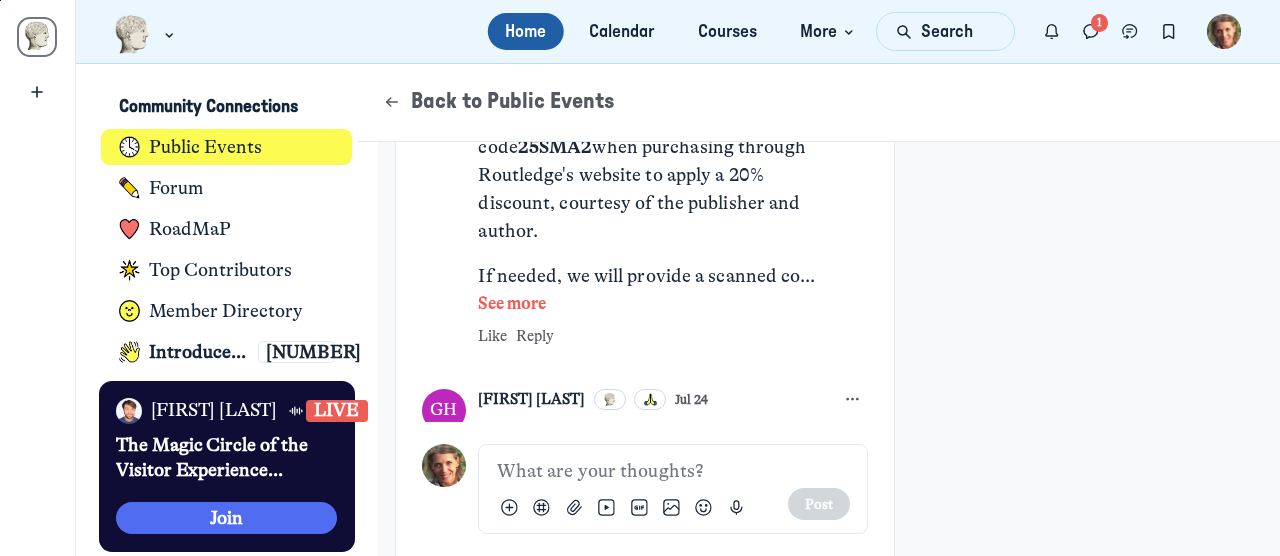 scroll, scrollTop: 3298, scrollLeft: 0, axis: vertical 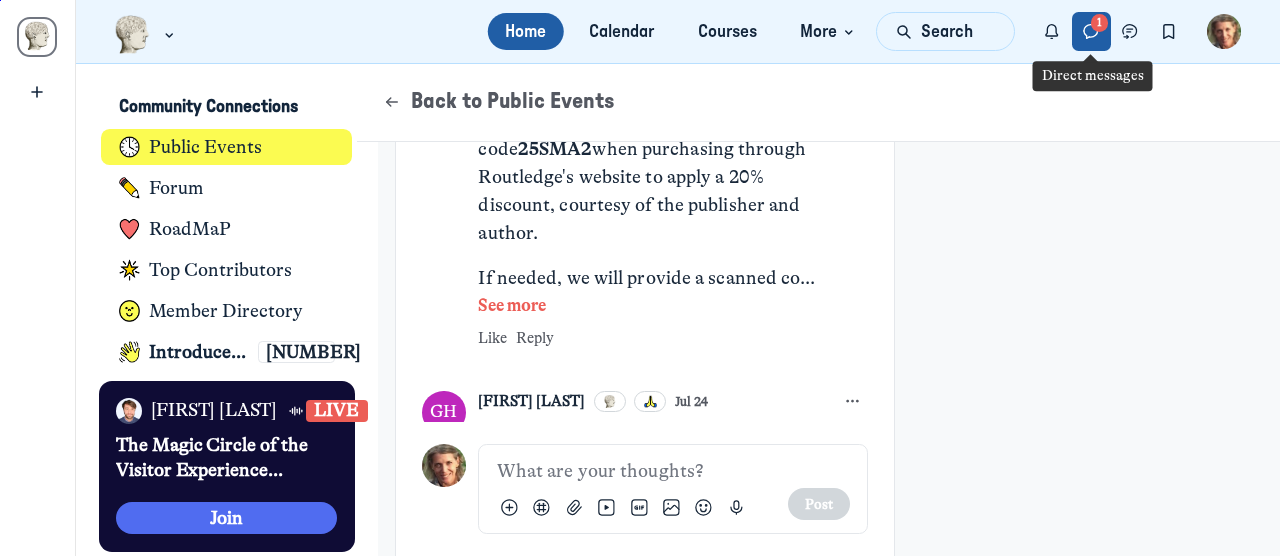 click 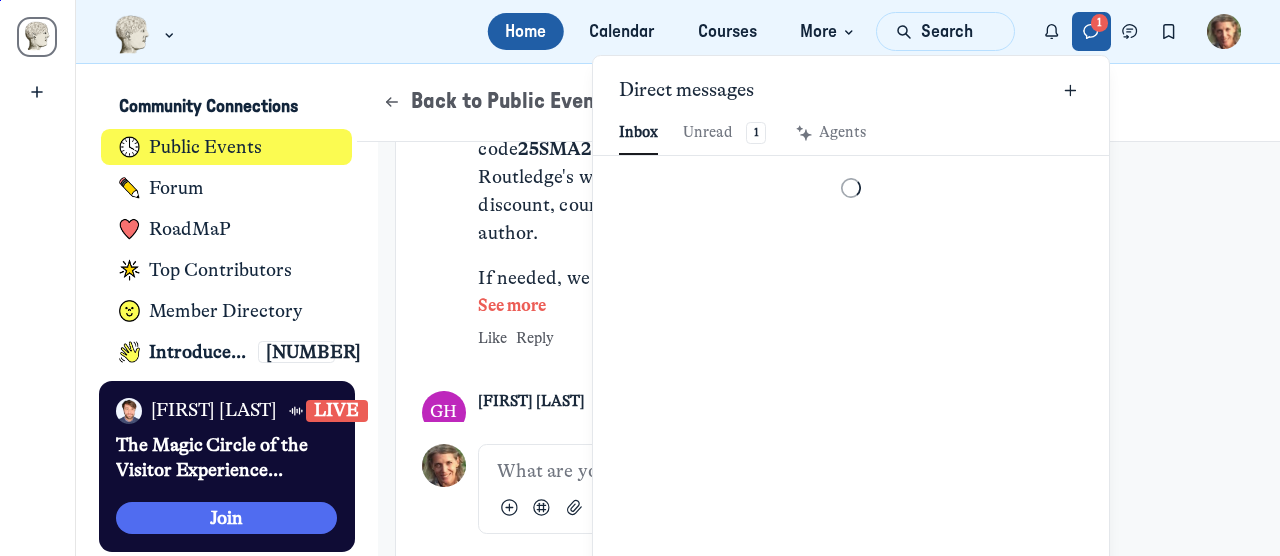 scroll, scrollTop: 2721, scrollLeft: 4658, axis: both 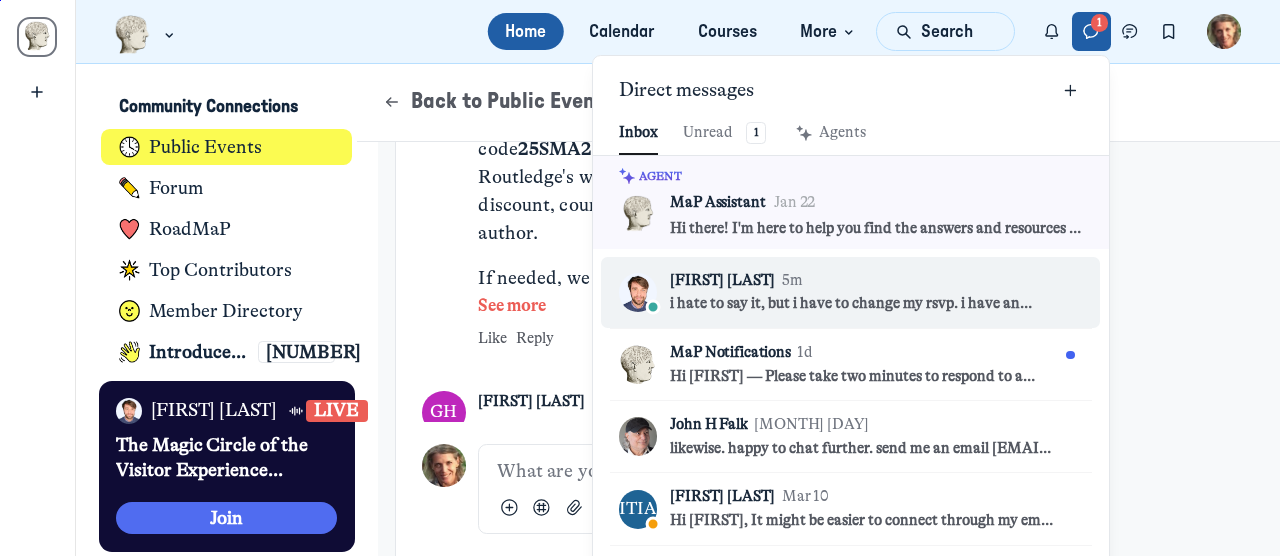 click on "i hate to say it, but i have to change my rsvp. i have an application due today and i'm not where i'd like to be with it. i look forward to next time!" at bounding box center (864, 304) 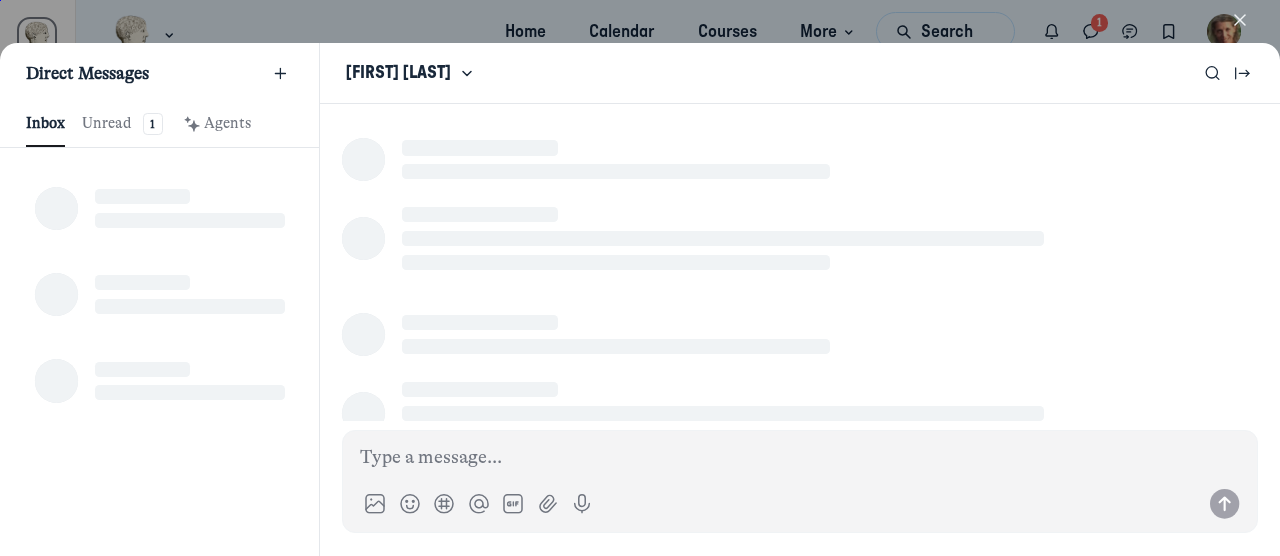 scroll, scrollTop: 2721, scrollLeft: 3771, axis: both 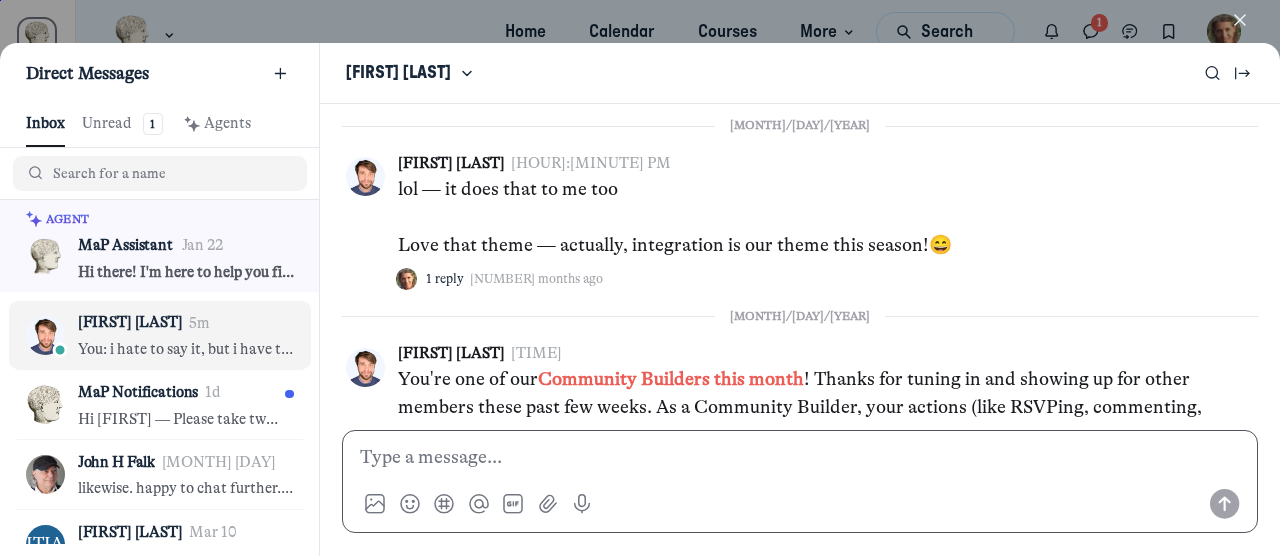 click at bounding box center (800, 481) 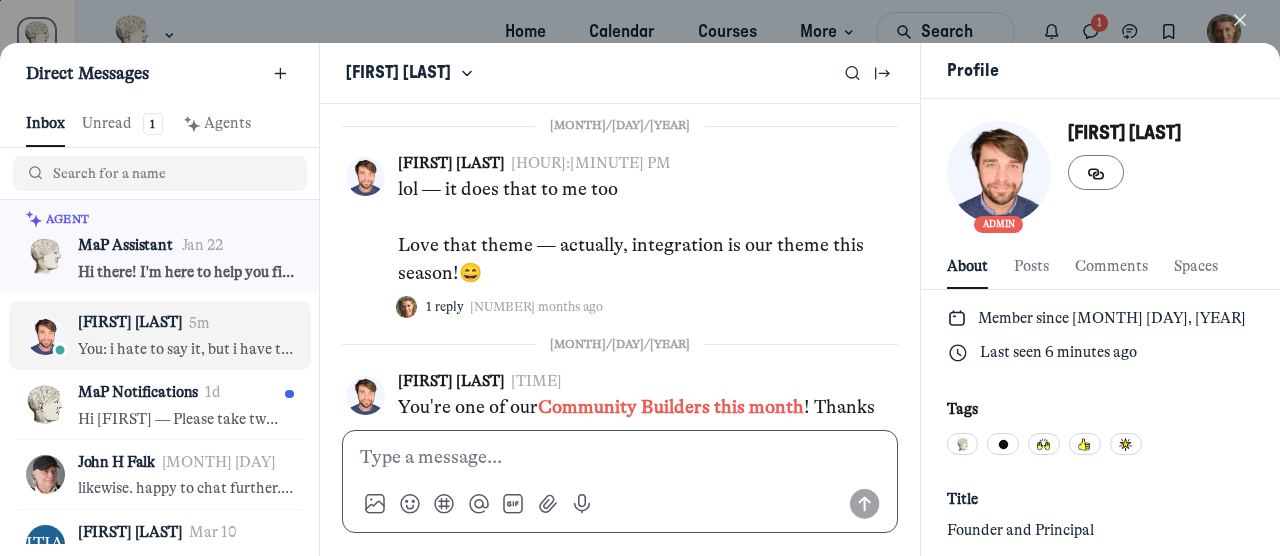 scroll, scrollTop: 6991, scrollLeft: 0, axis: vertical 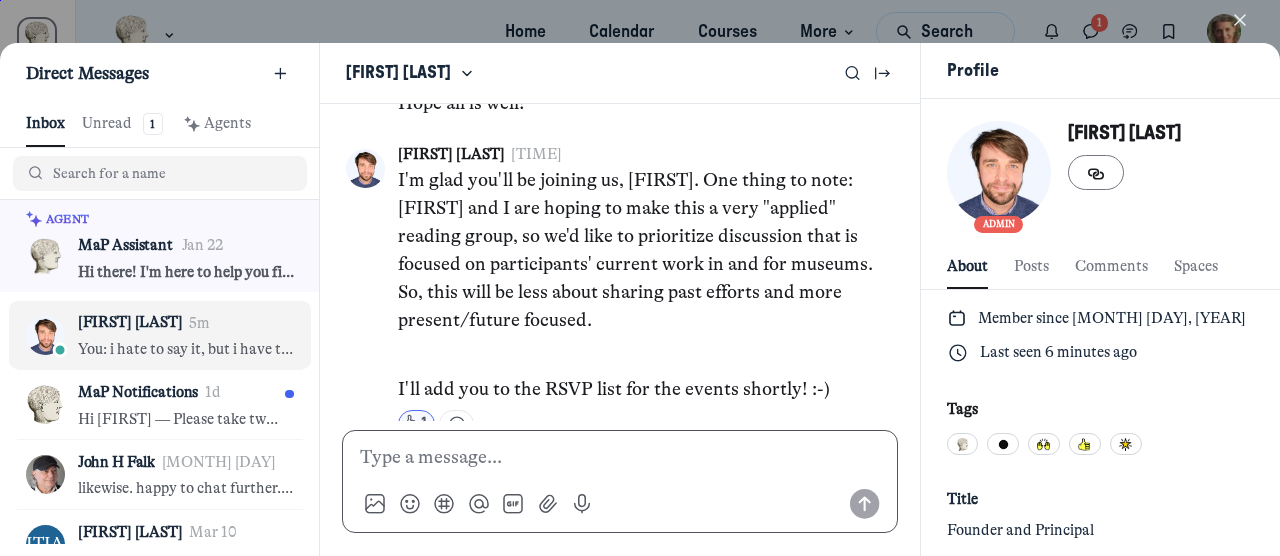 click at bounding box center [620, 458] 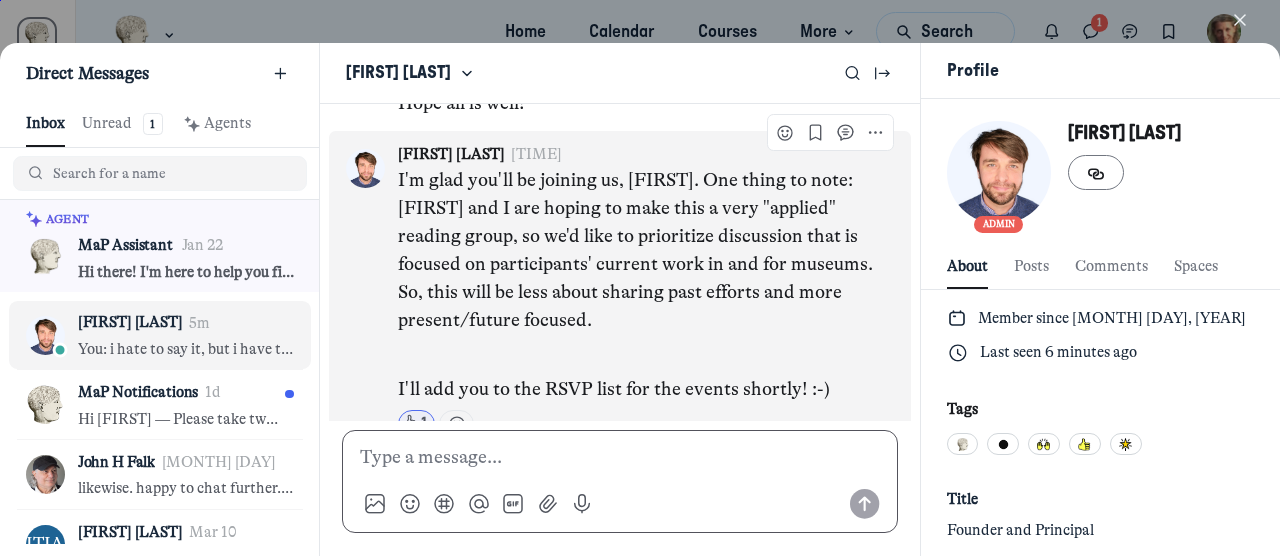 scroll, scrollTop: 7103, scrollLeft: 0, axis: vertical 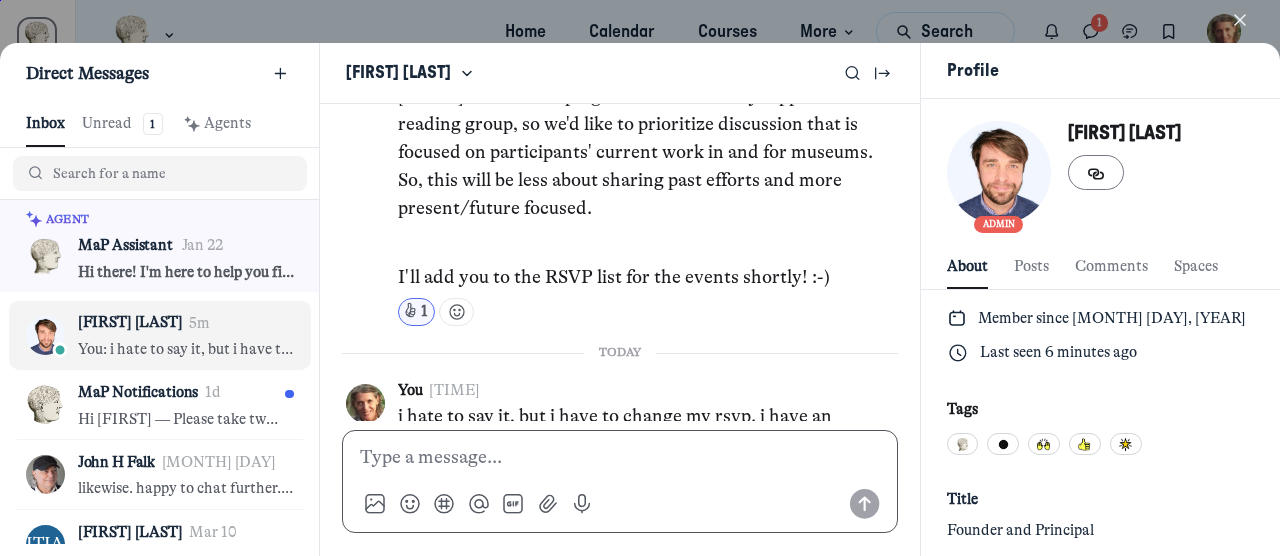 type 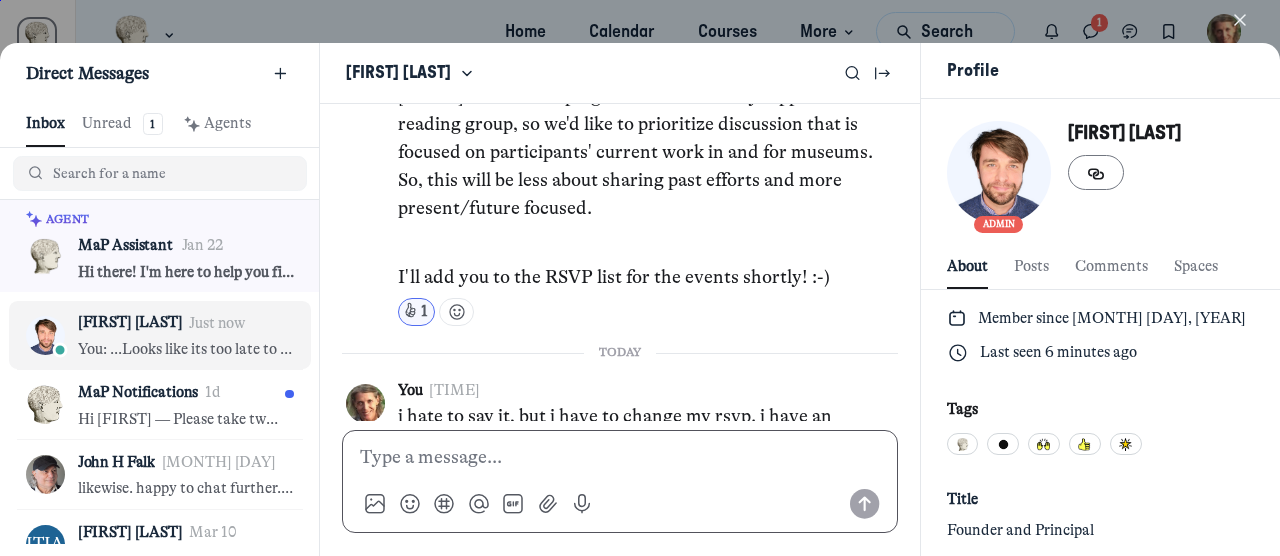 scroll, scrollTop: 7207, scrollLeft: 0, axis: vertical 